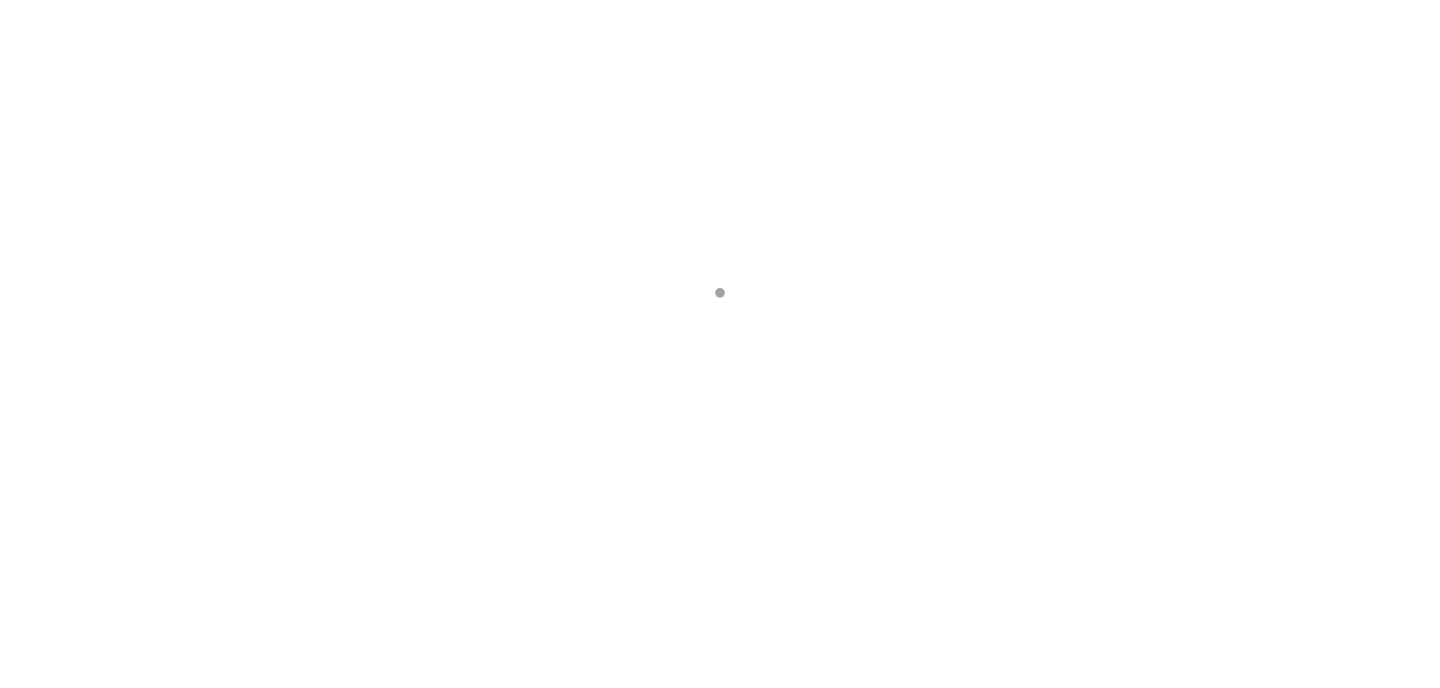 scroll, scrollTop: 0, scrollLeft: 0, axis: both 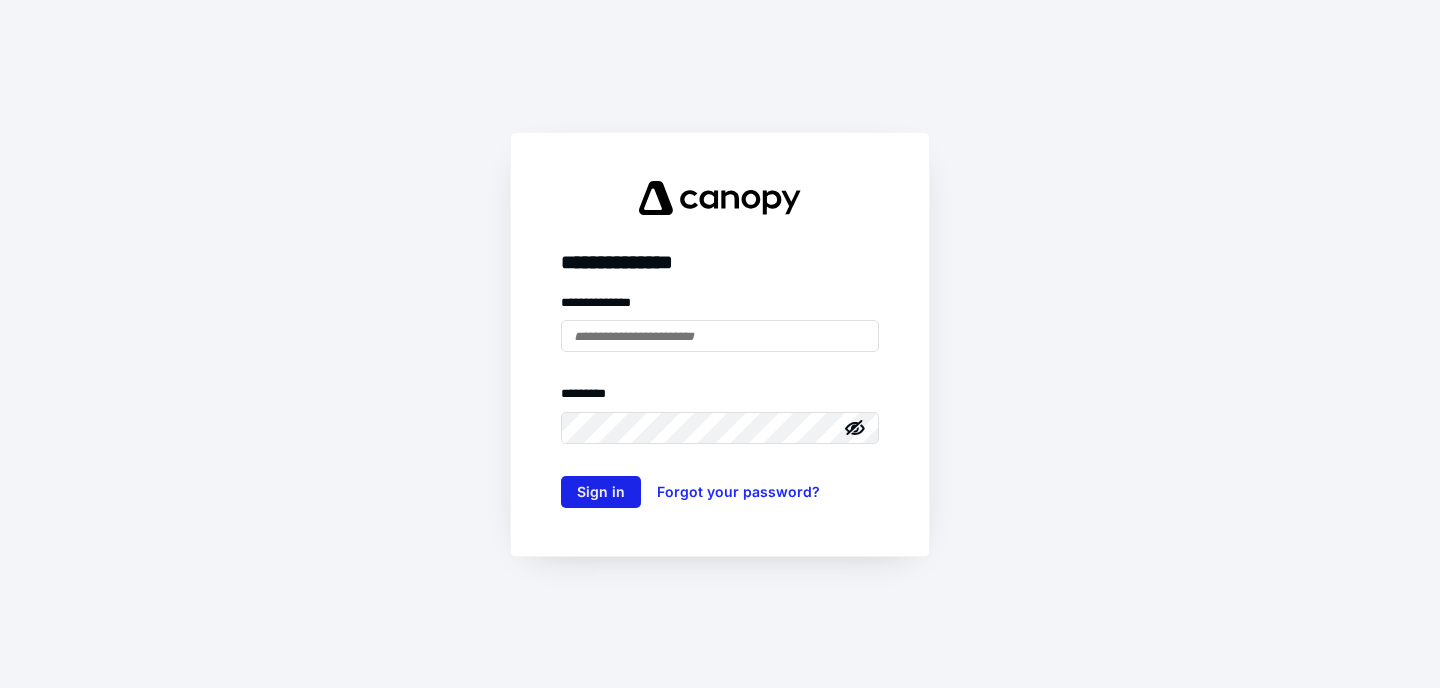 type on "**********" 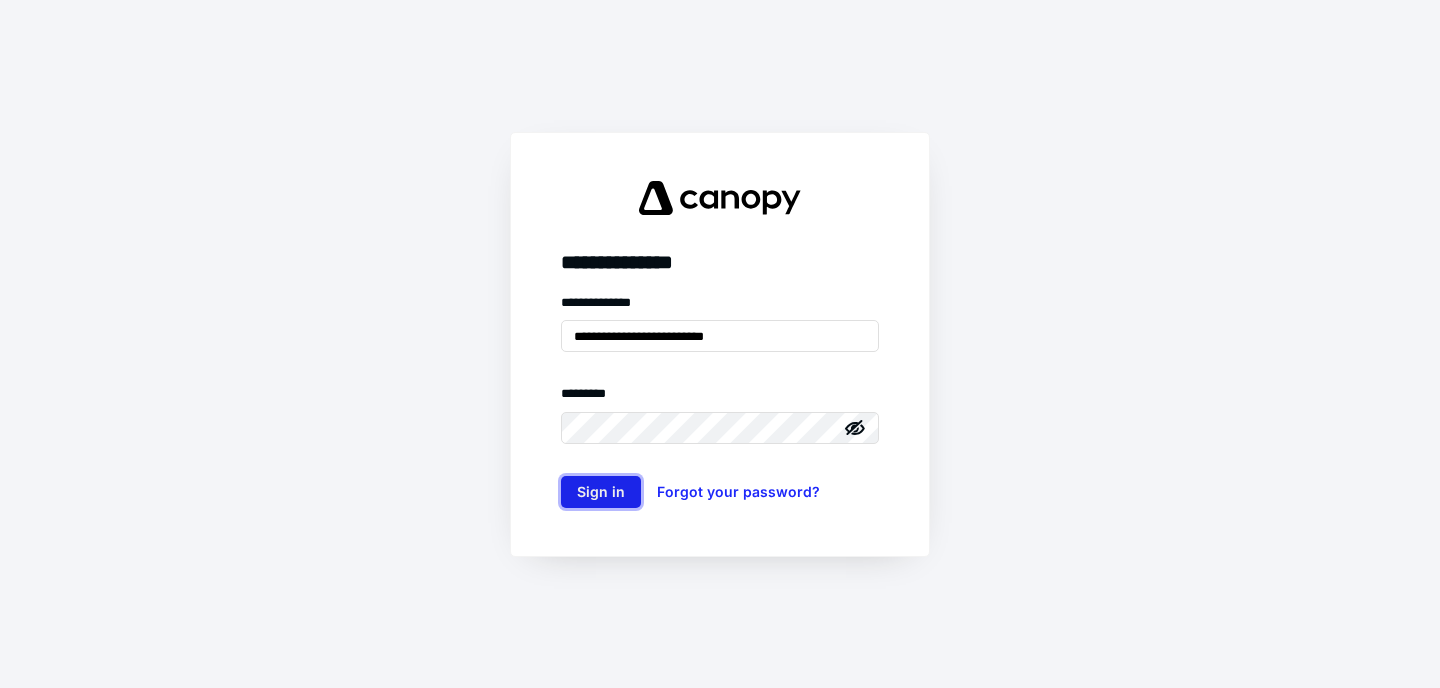 click on "Sign in" at bounding box center (601, 492) 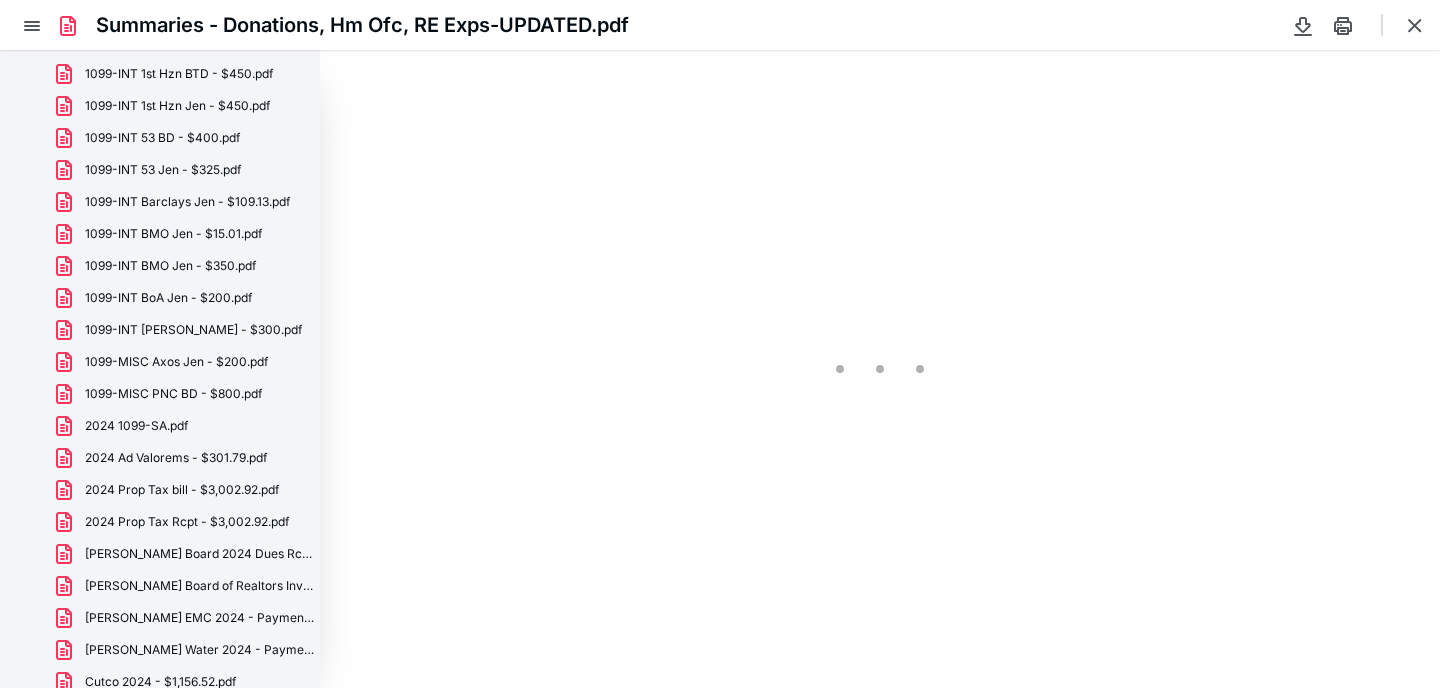 scroll, scrollTop: 0, scrollLeft: 0, axis: both 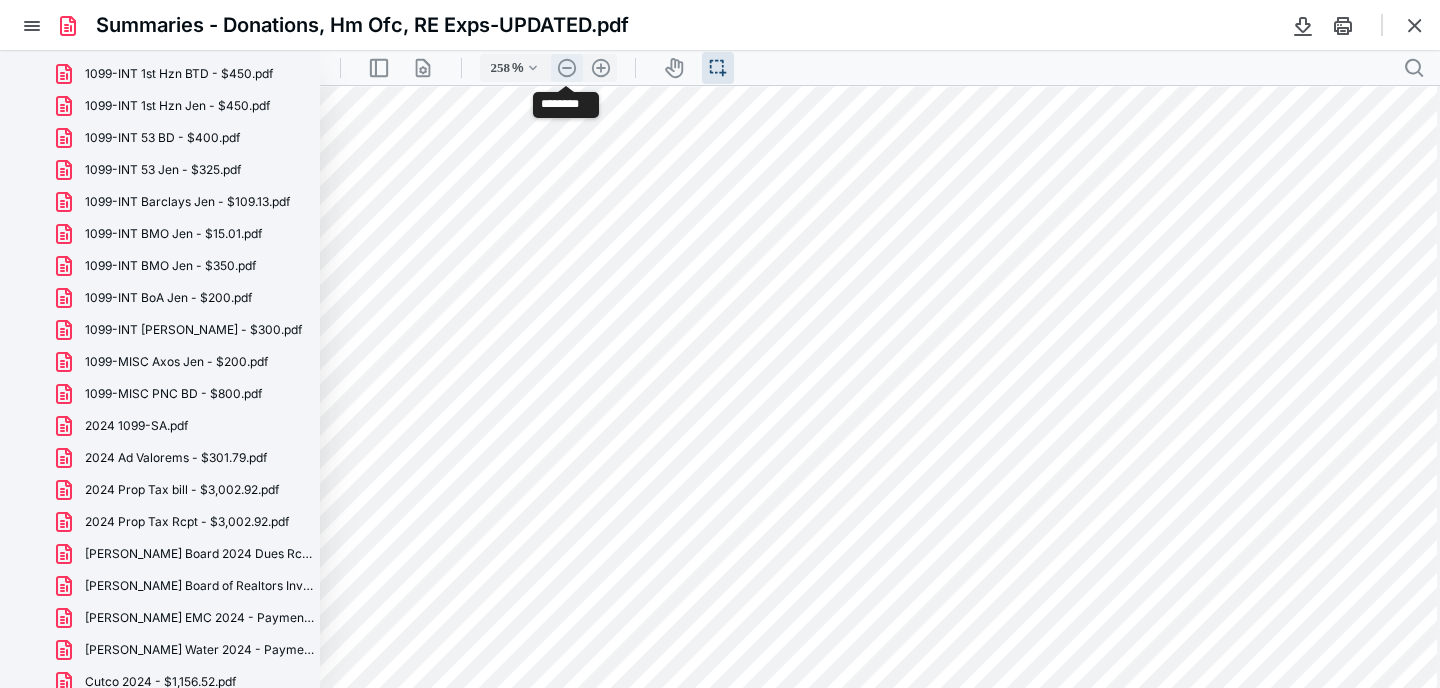 click on ".cls-1{fill:#abb0c4;} icon - header - zoom - out - line" at bounding box center [567, 68] 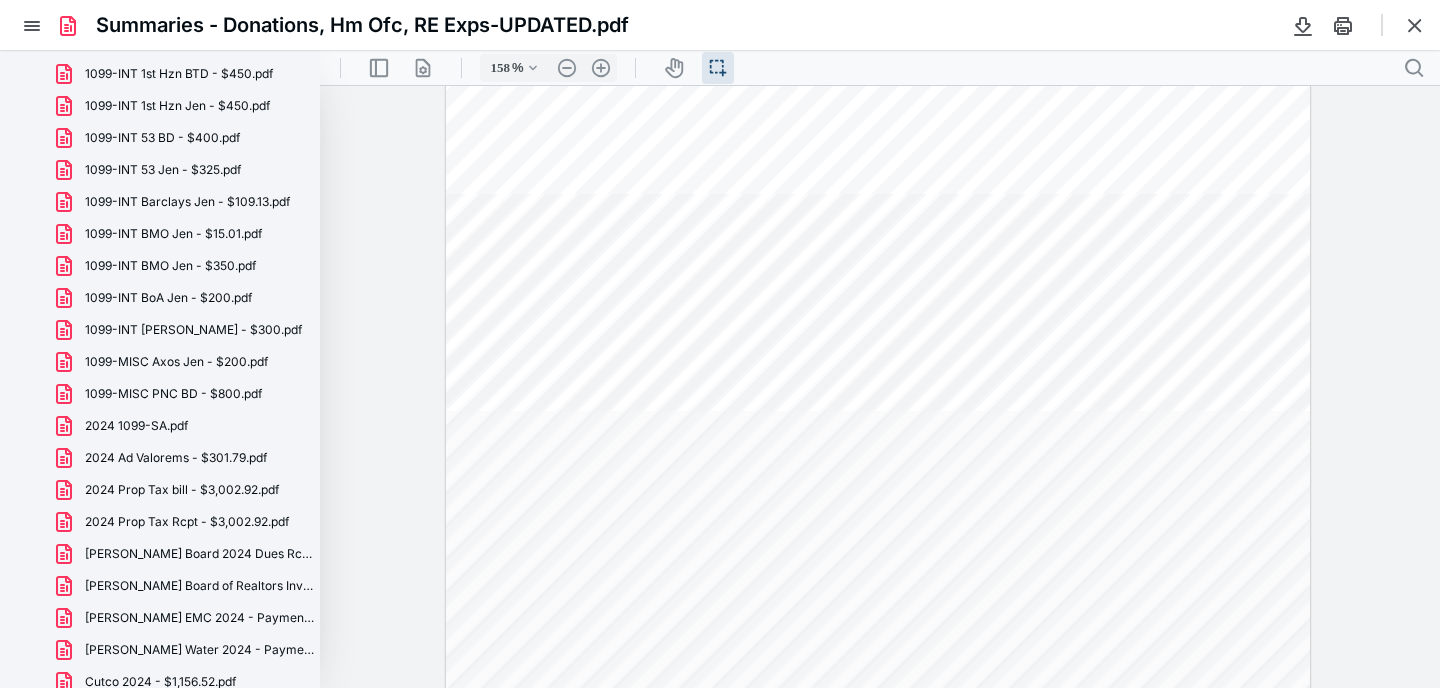 scroll, scrollTop: 0, scrollLeft: 0, axis: both 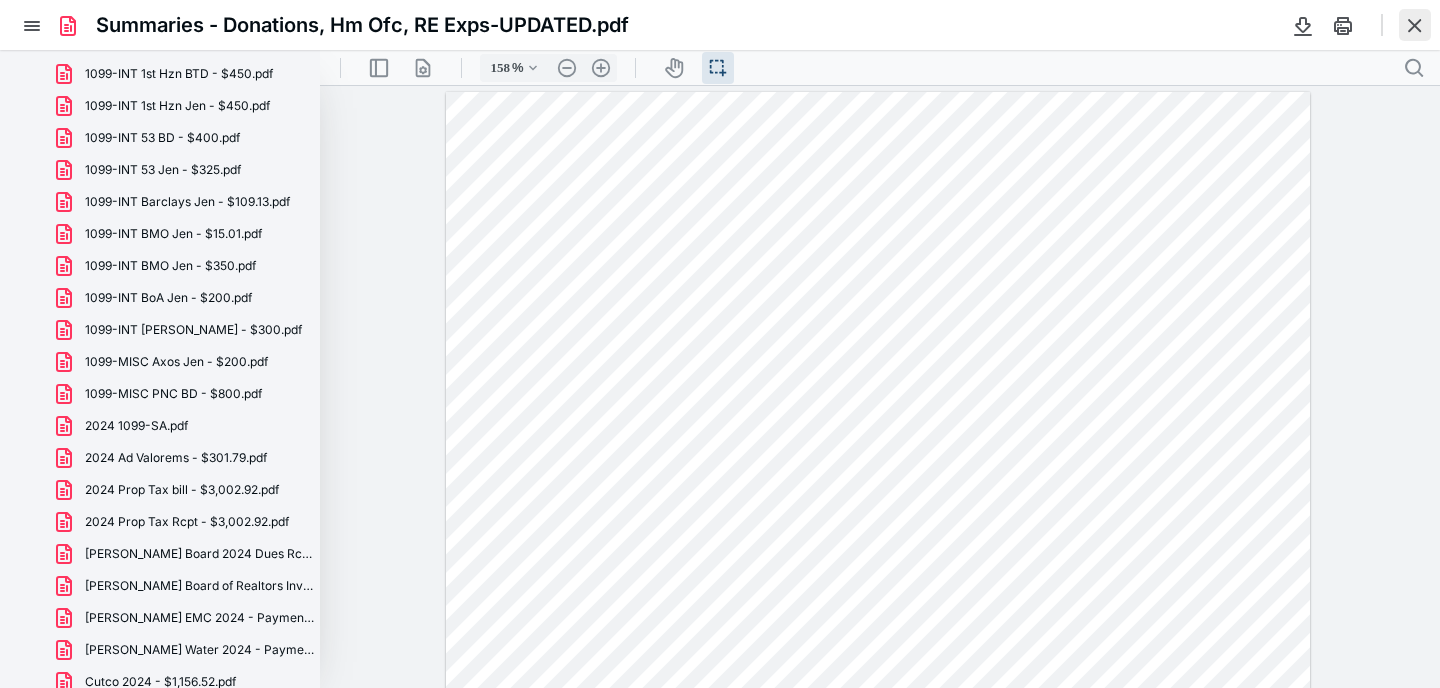 click at bounding box center (1415, 25) 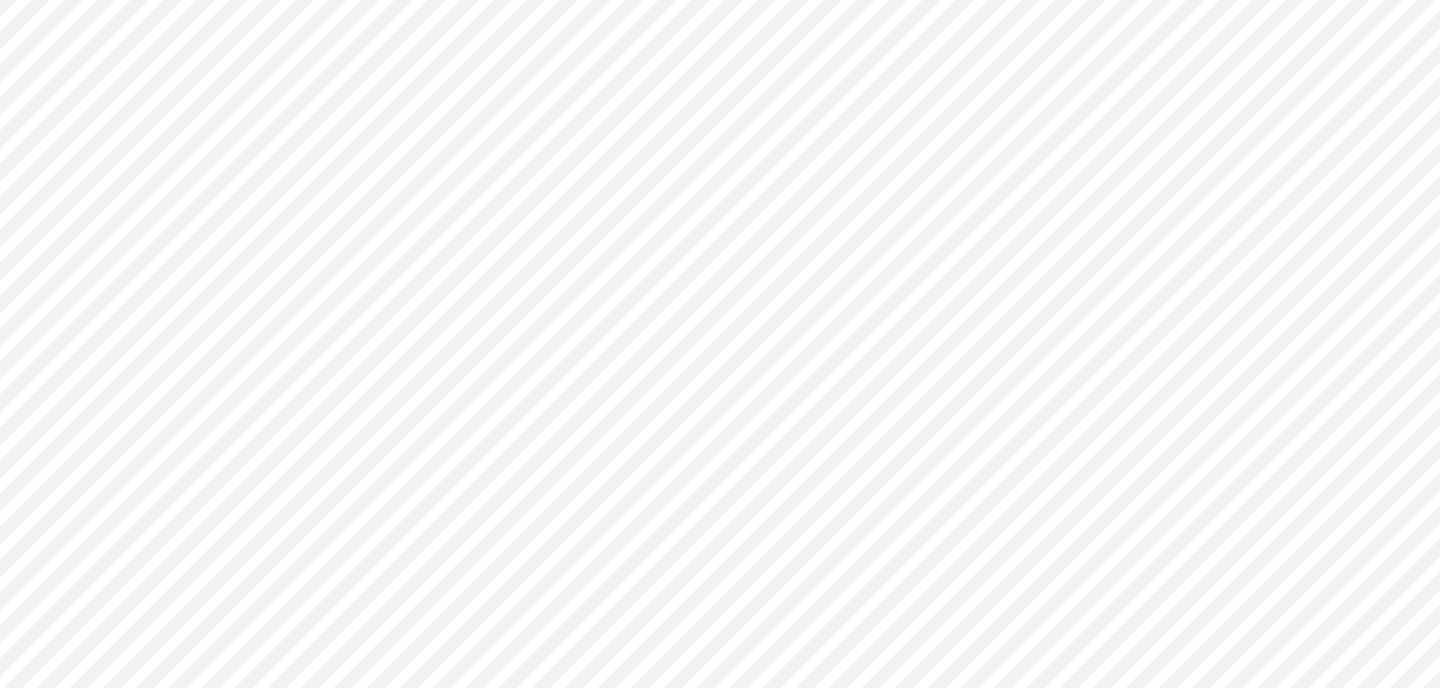 scroll, scrollTop: 0, scrollLeft: 0, axis: both 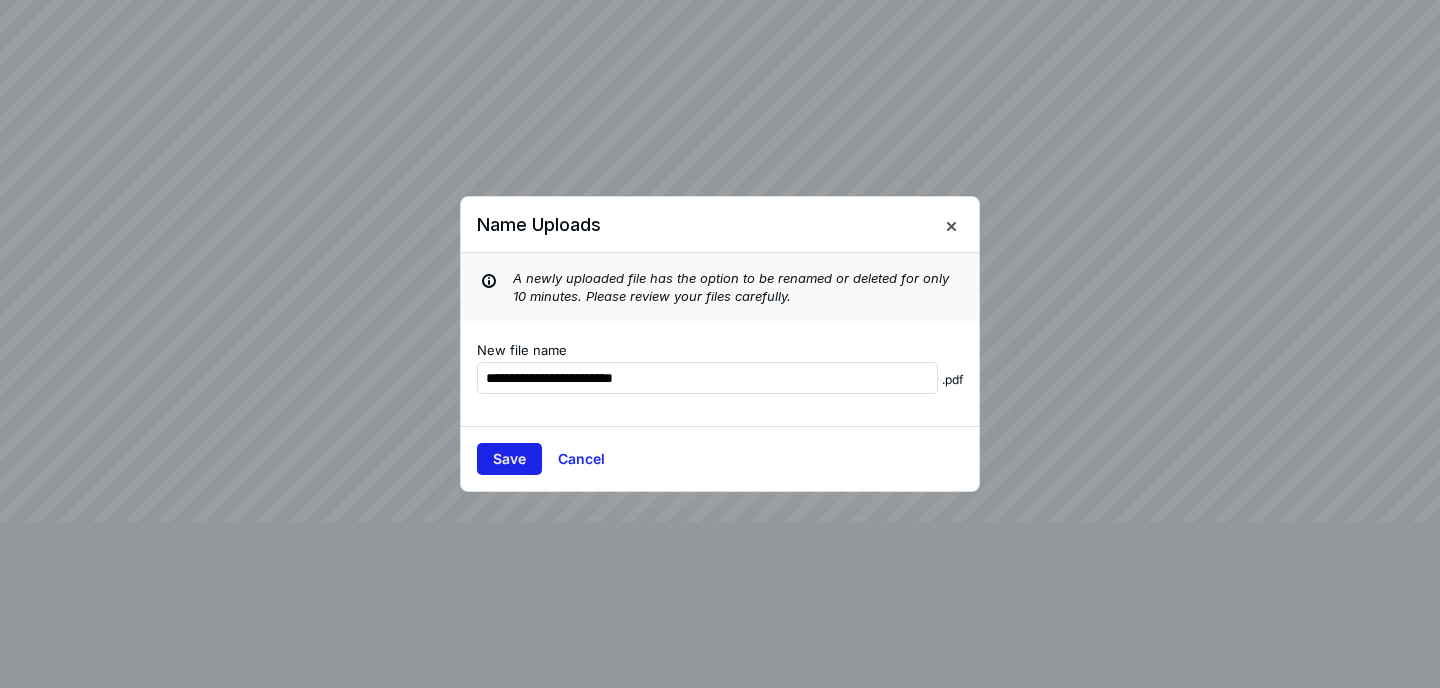 click on "Save" at bounding box center [509, 459] 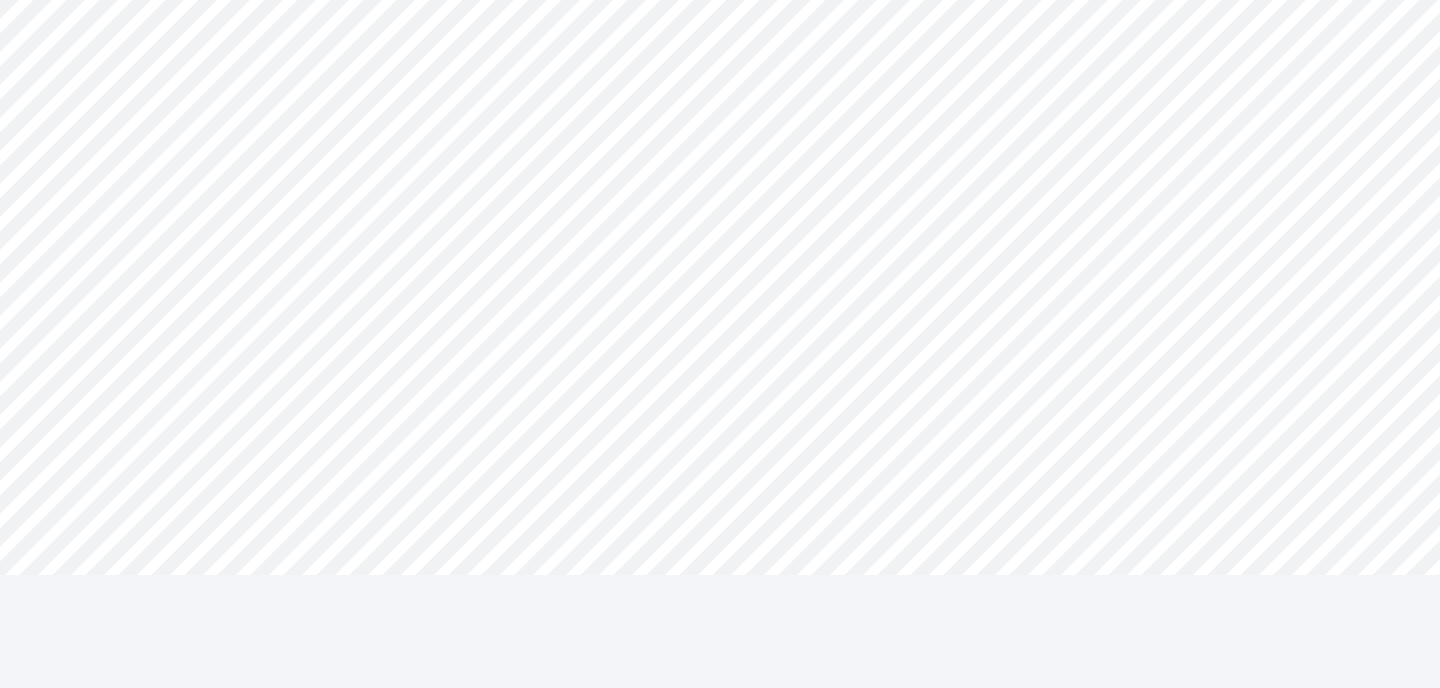 click on "**********" at bounding box center (720, 344) 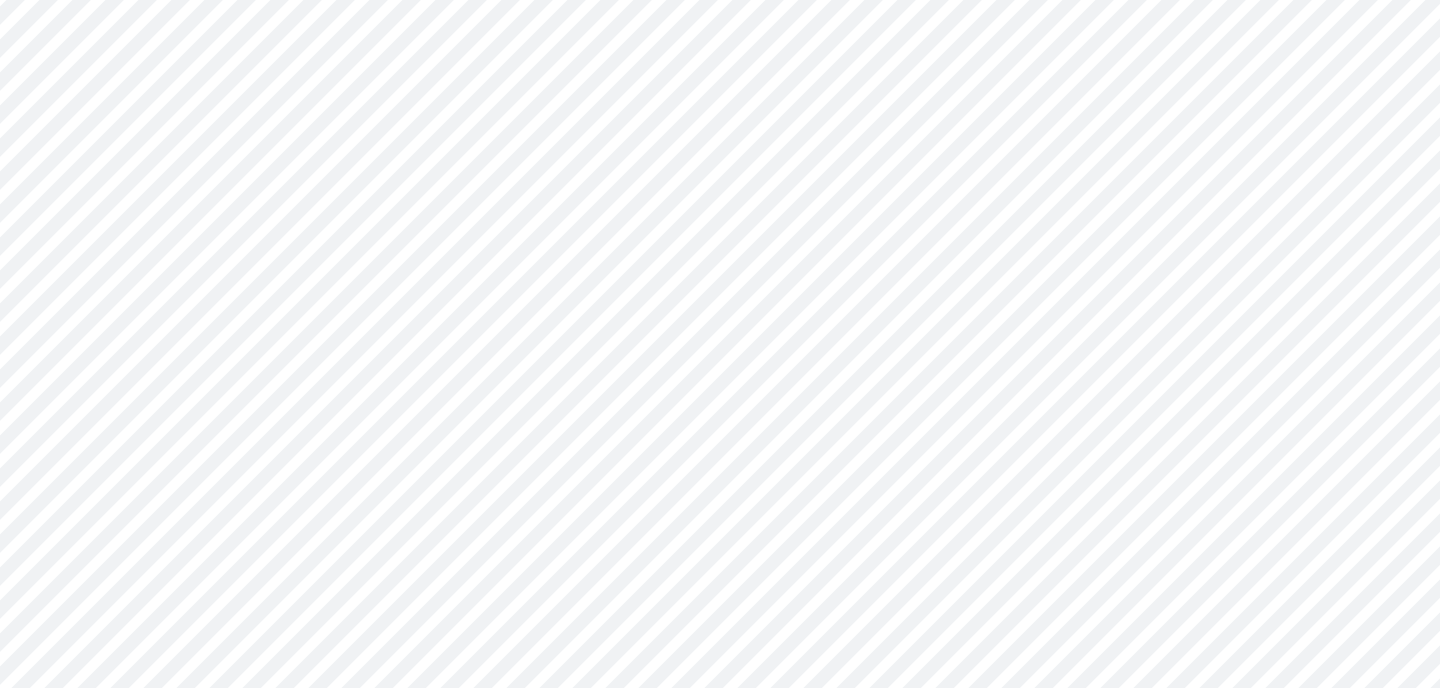 scroll, scrollTop: 0, scrollLeft: 0, axis: both 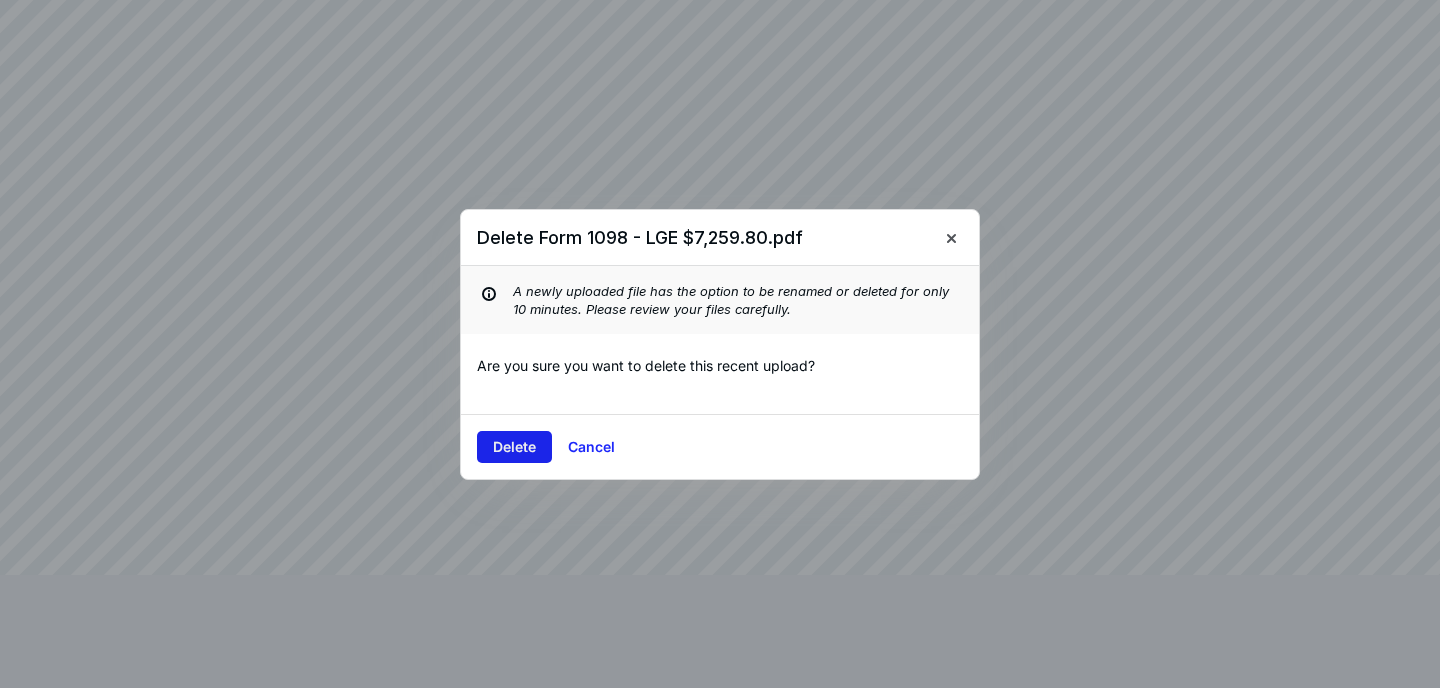 click on "Delete" at bounding box center (514, 447) 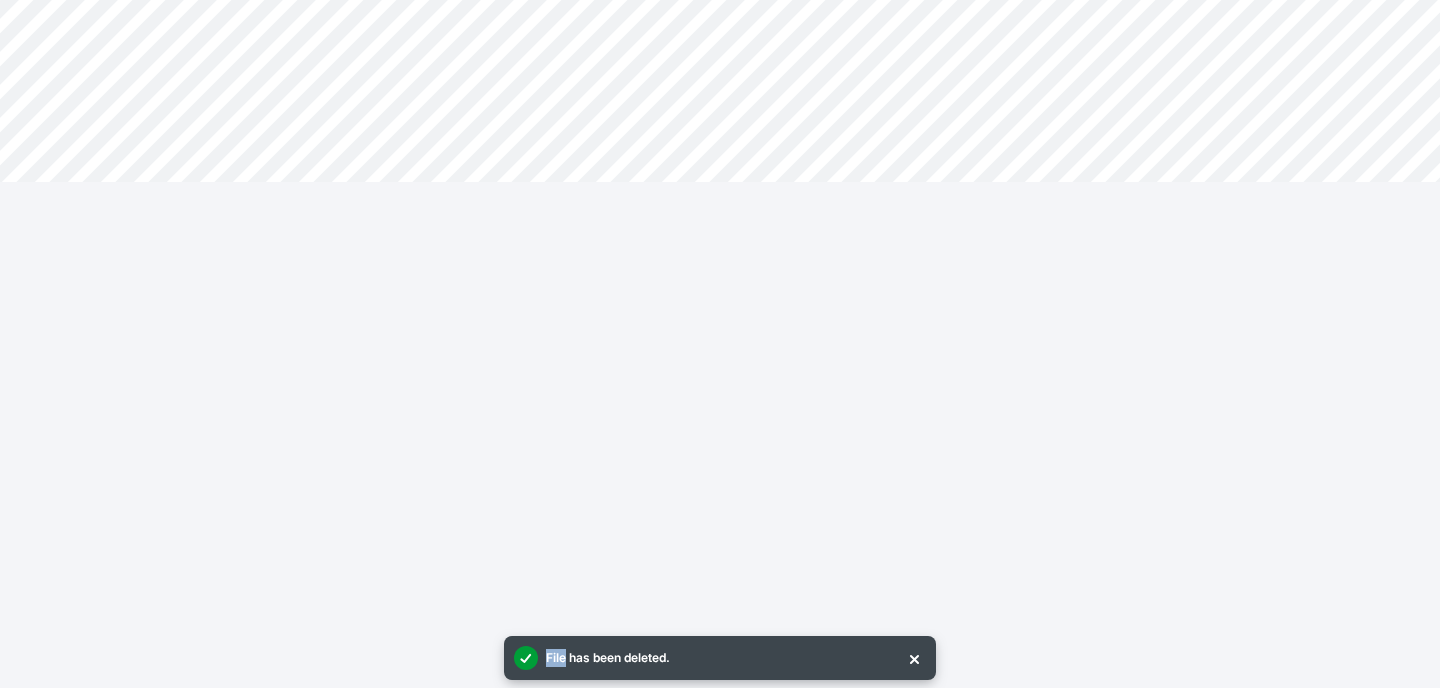 click on "**********" at bounding box center (720, 344) 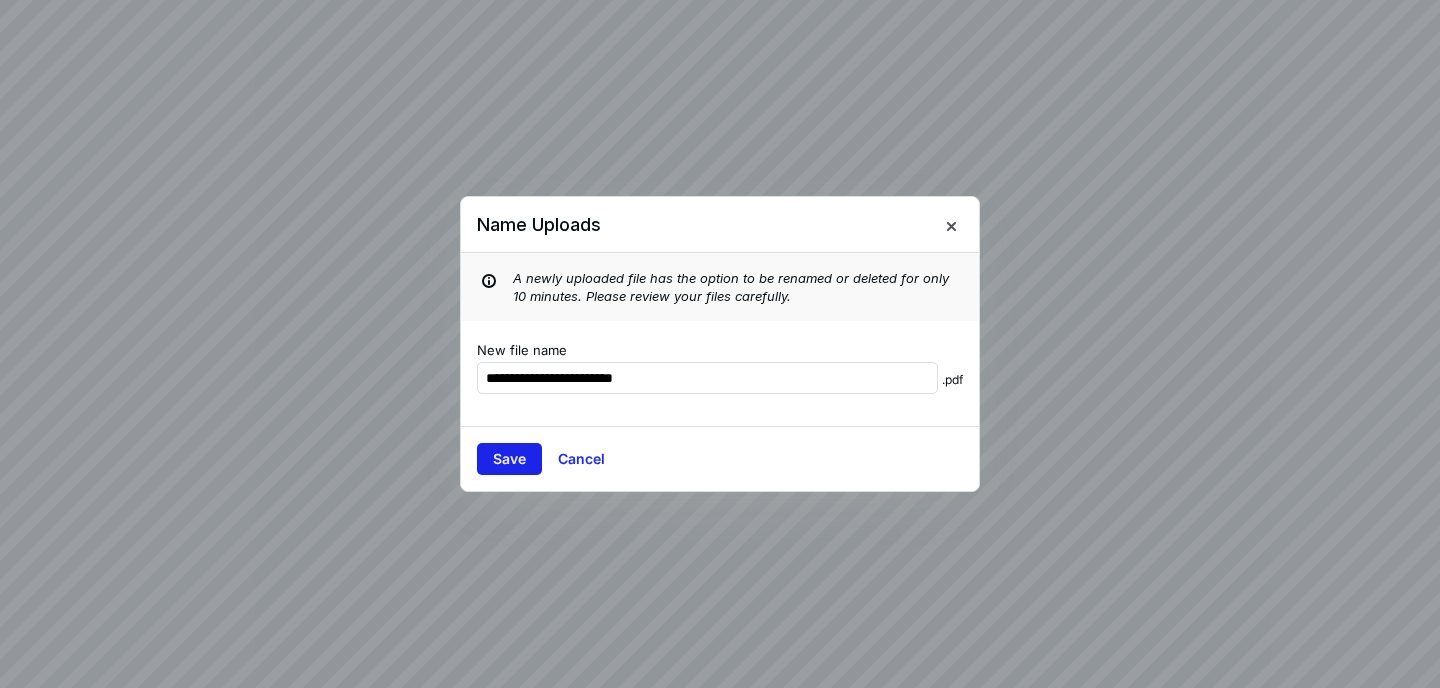click on "Save" at bounding box center [509, 459] 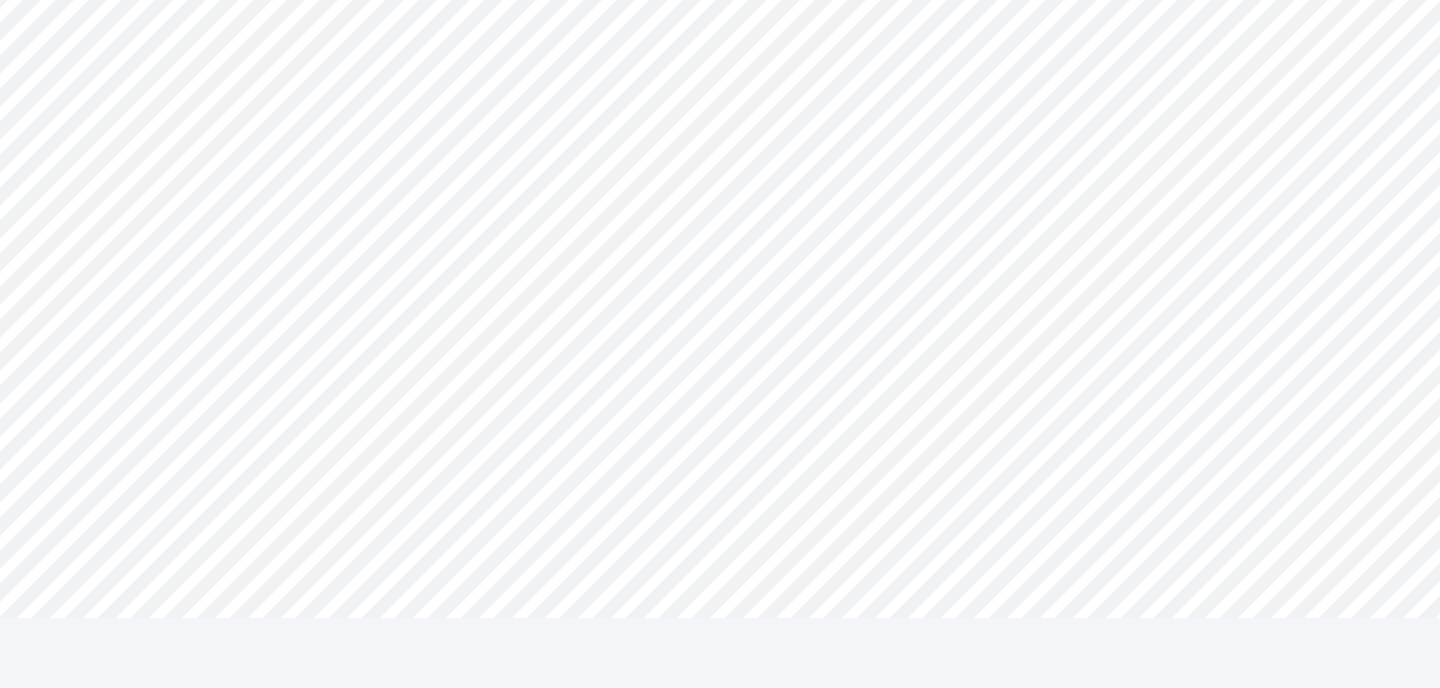 scroll, scrollTop: 2054, scrollLeft: 0, axis: vertical 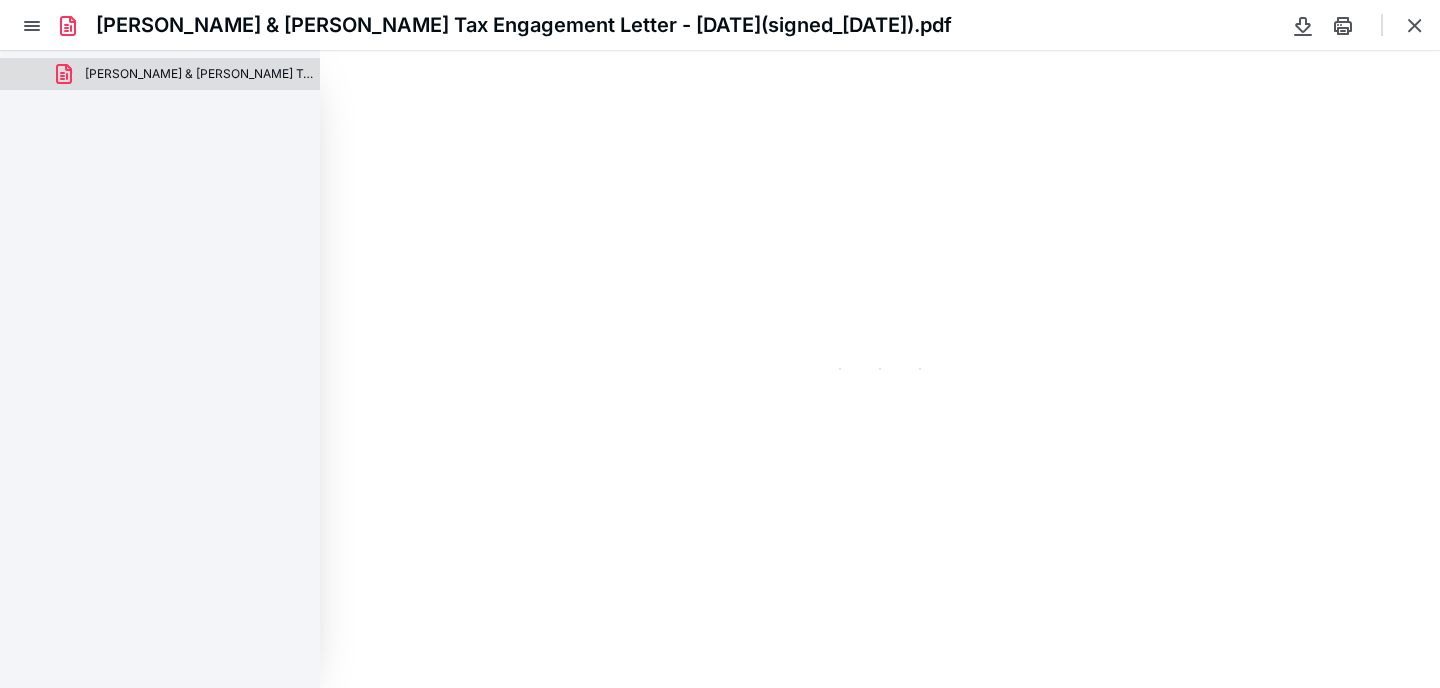 type on "76" 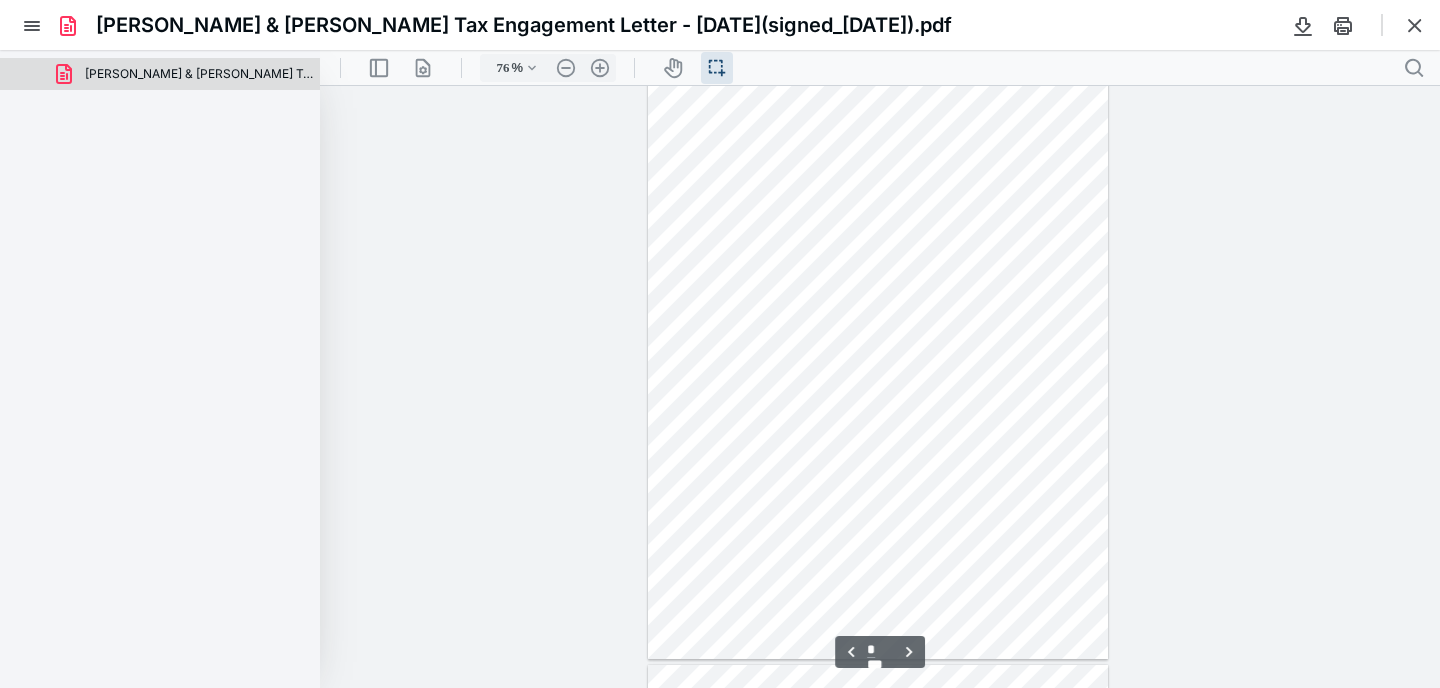 scroll, scrollTop: 630, scrollLeft: 0, axis: vertical 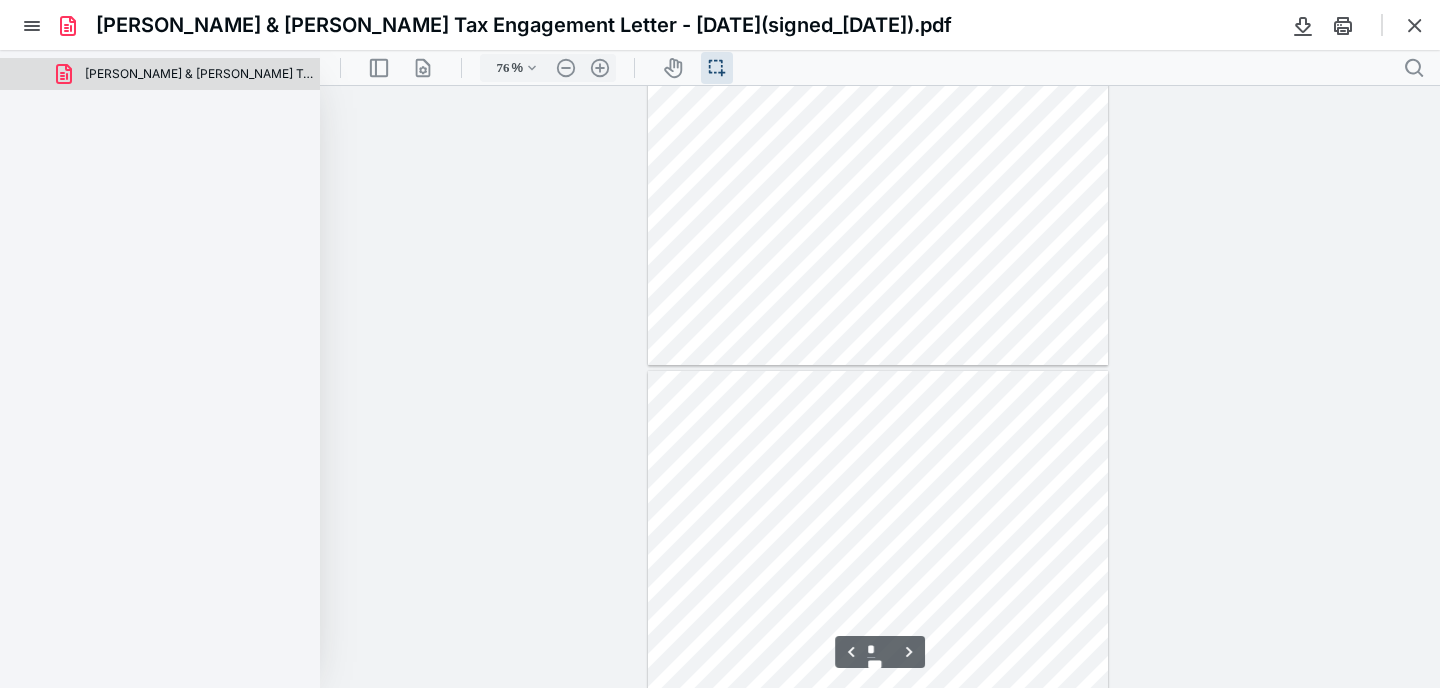 type on "*" 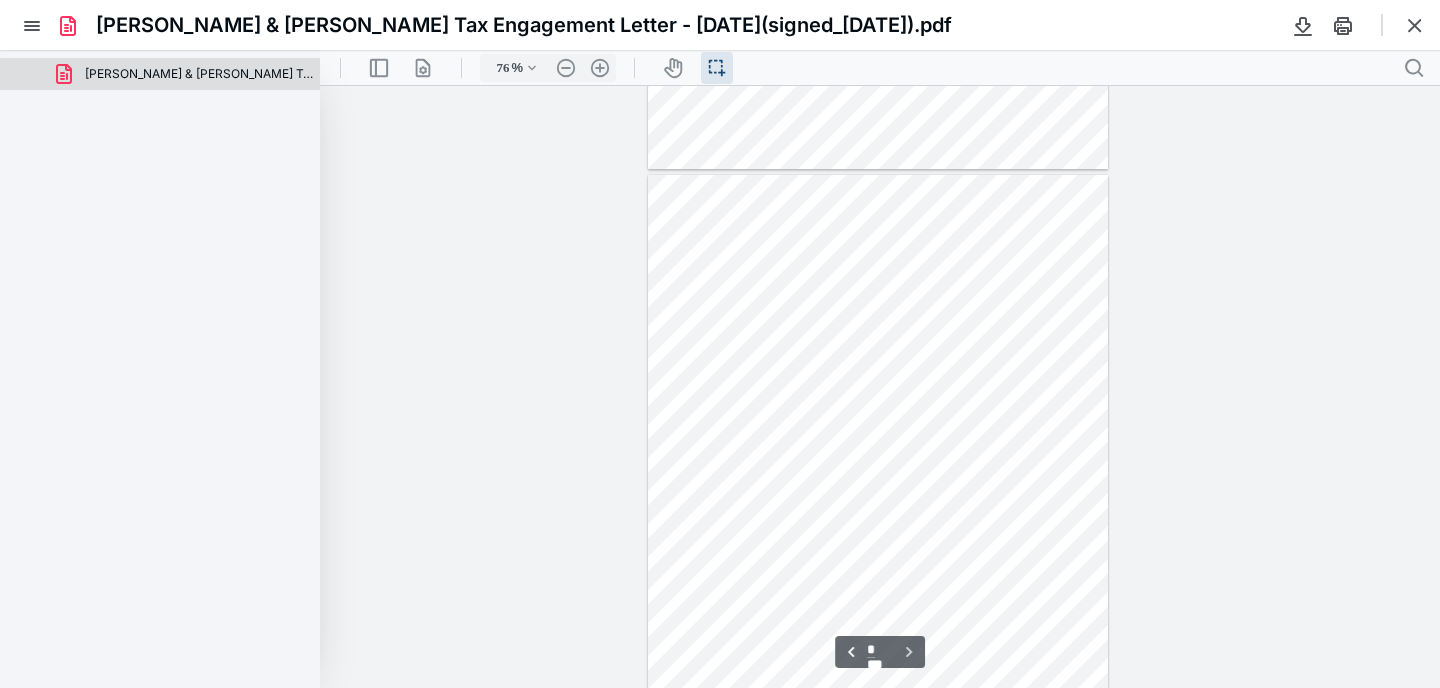 scroll, scrollTop: 1201, scrollLeft: 0, axis: vertical 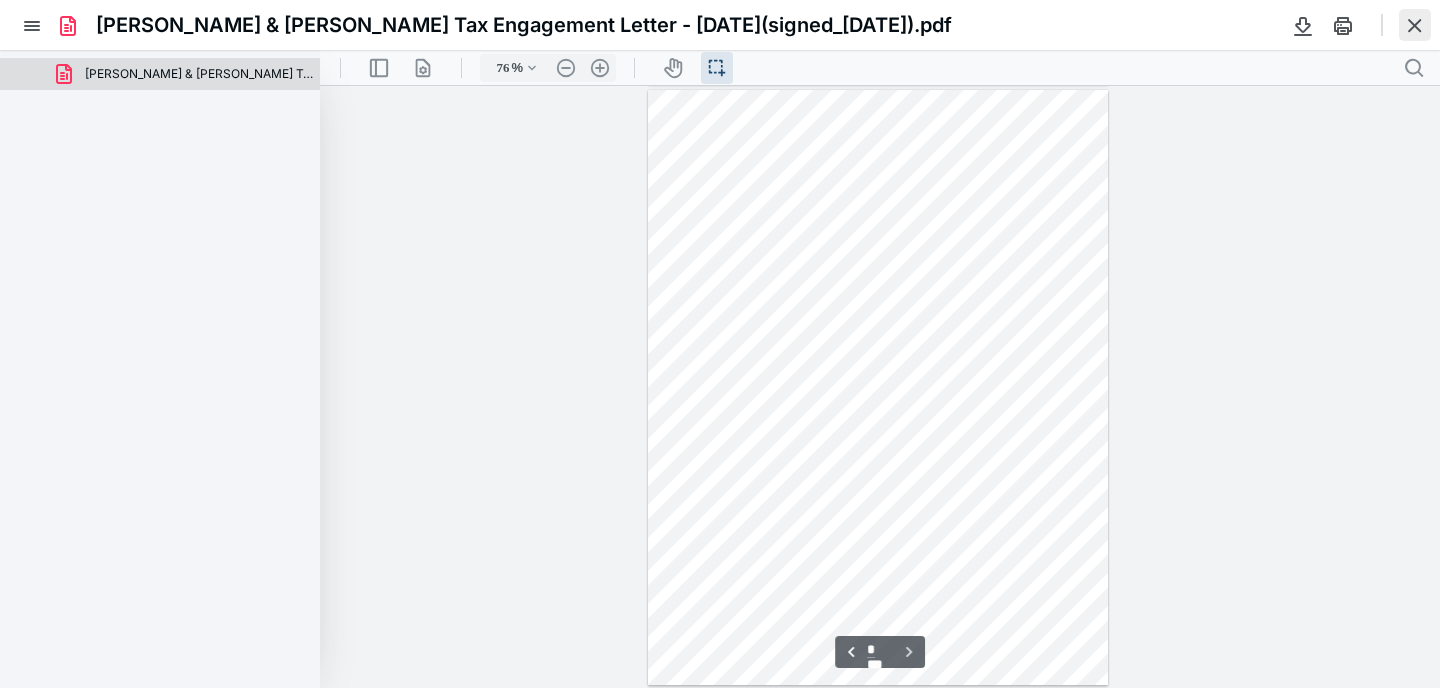 click at bounding box center [1415, 25] 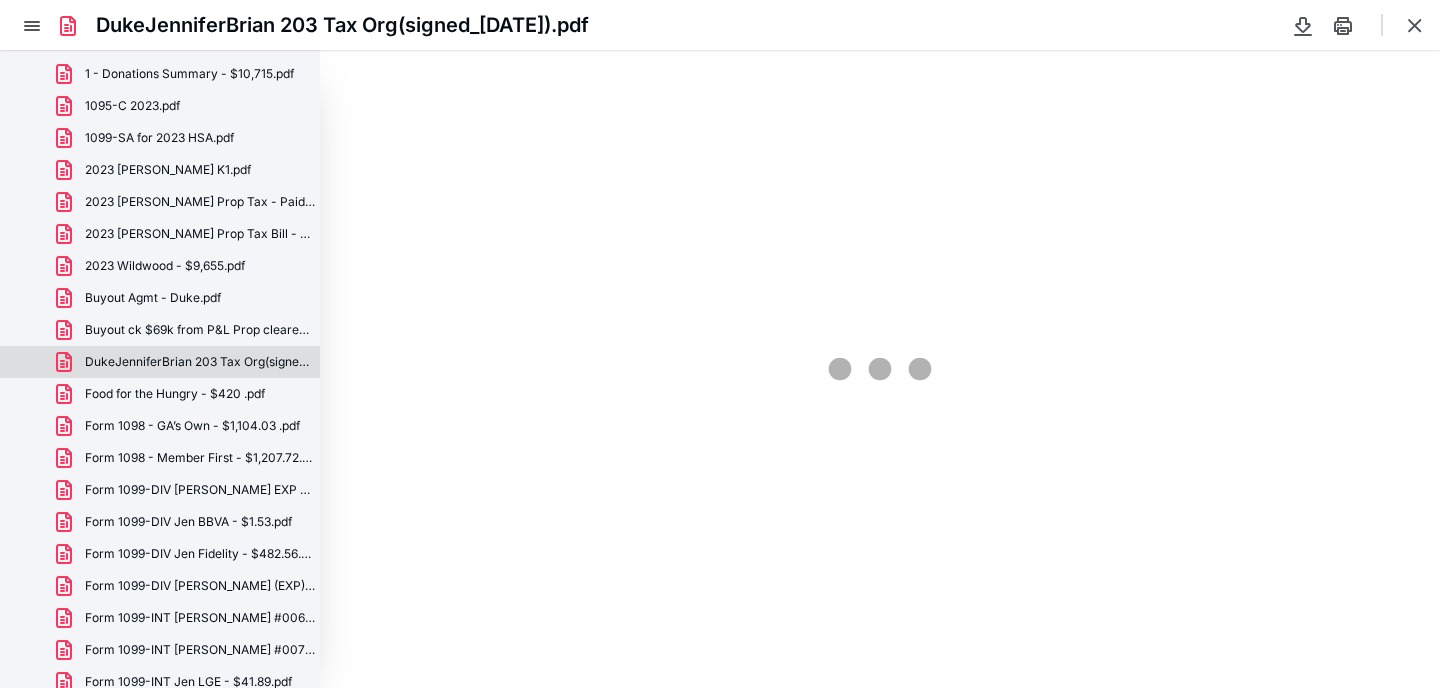 scroll, scrollTop: 0, scrollLeft: 0, axis: both 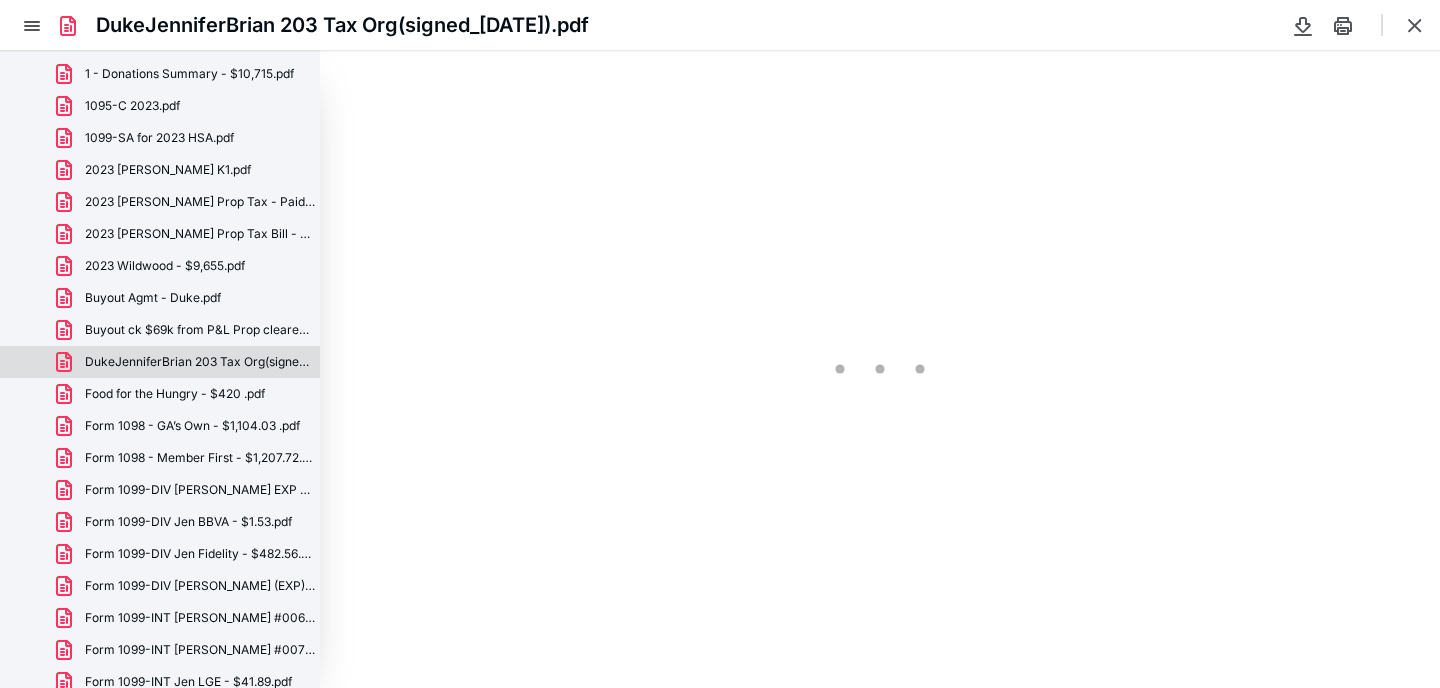 type on "76" 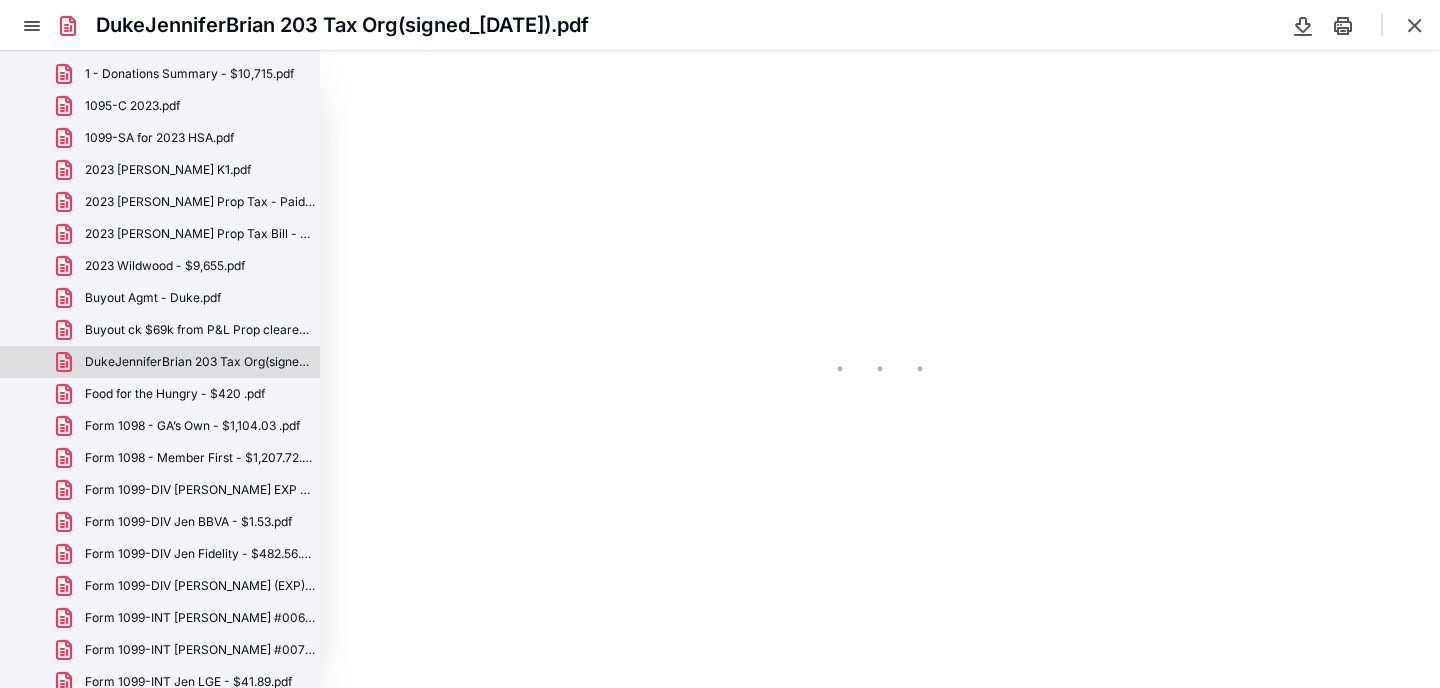 scroll, scrollTop: 39, scrollLeft: 0, axis: vertical 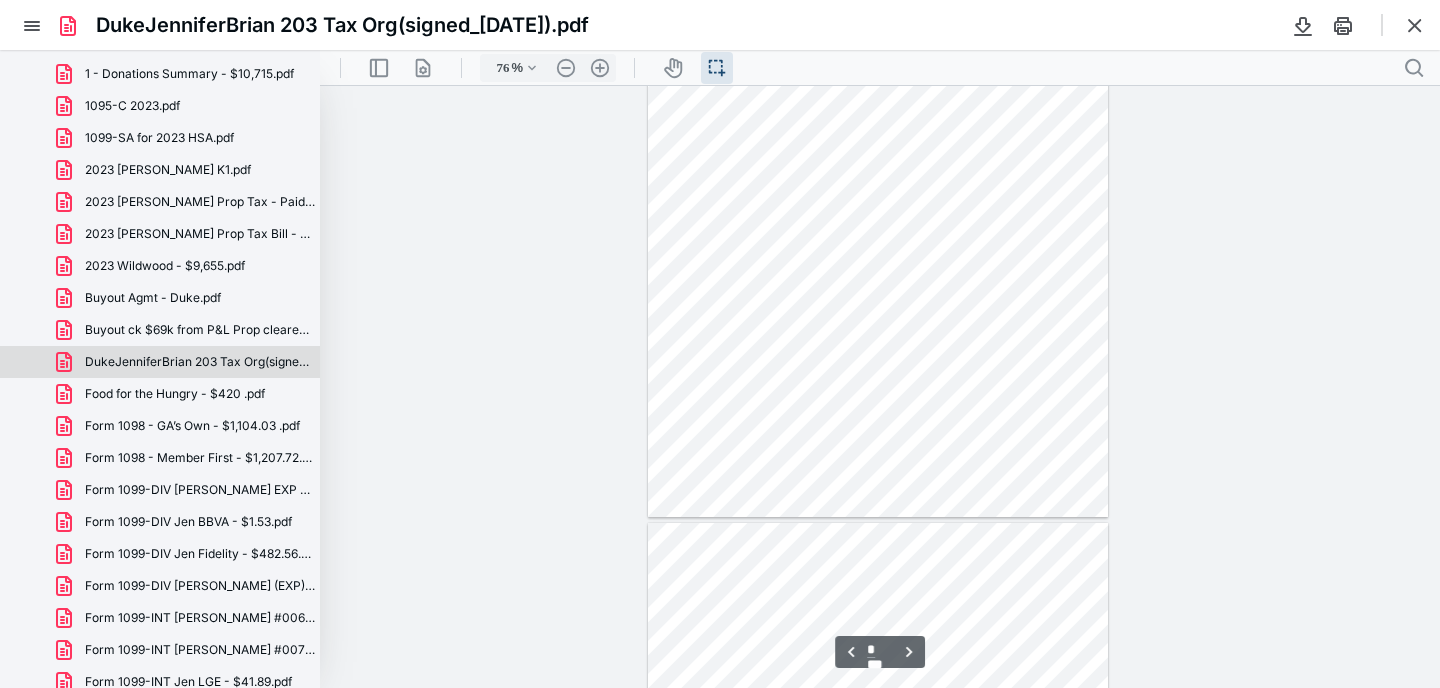 type on "*" 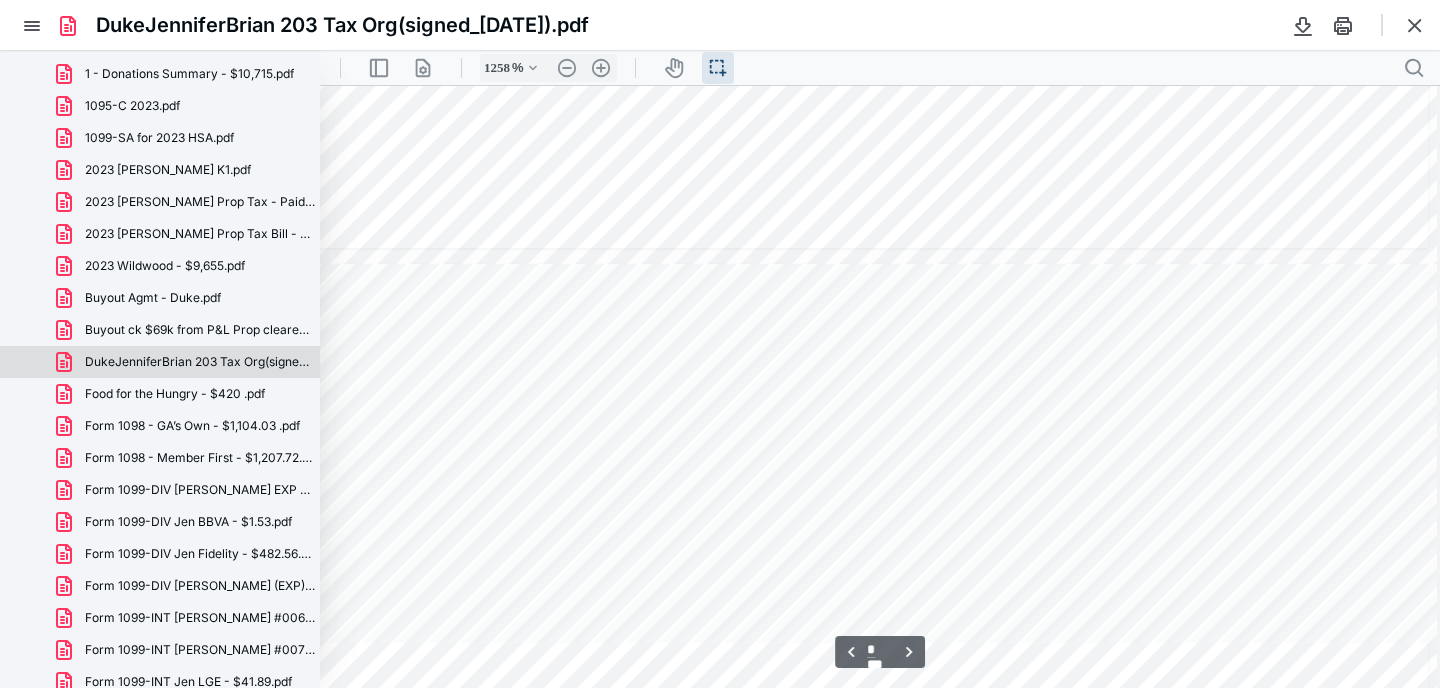 scroll, scrollTop: 23130, scrollLeft: 3446, axis: both 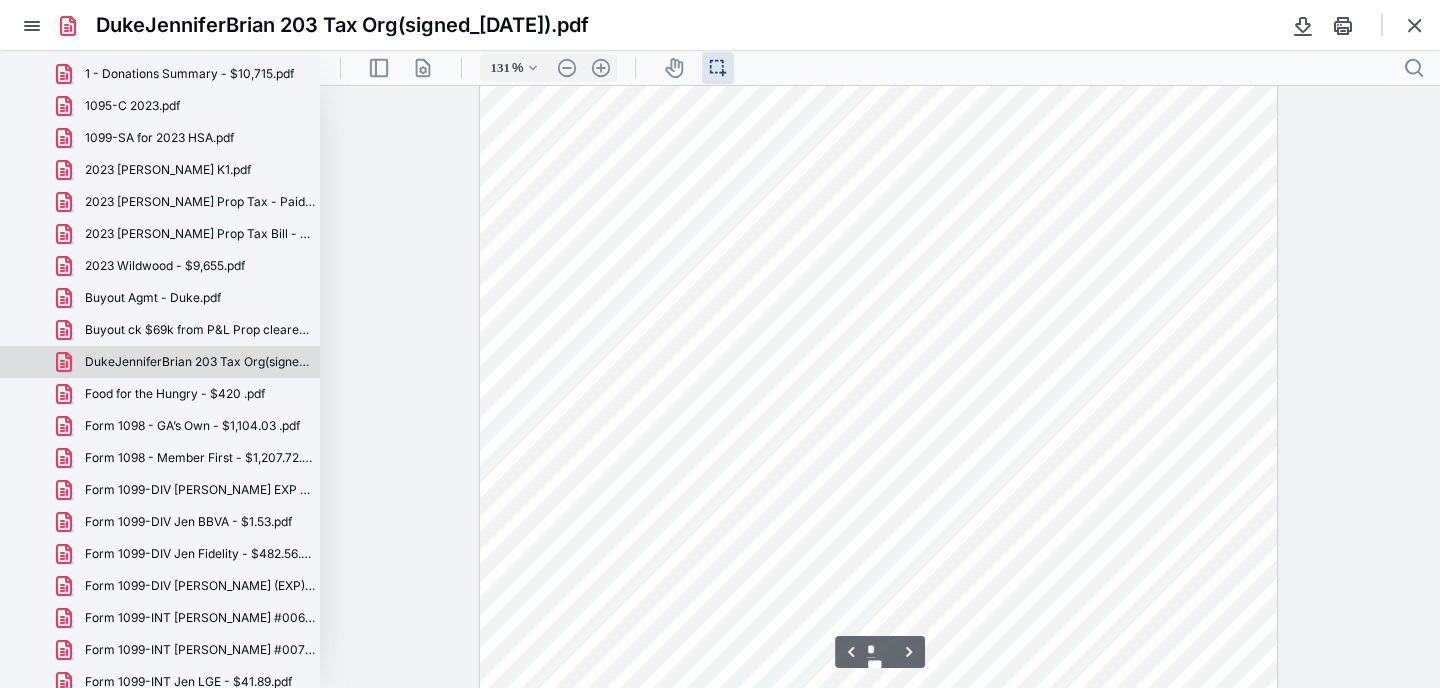 type on "156" 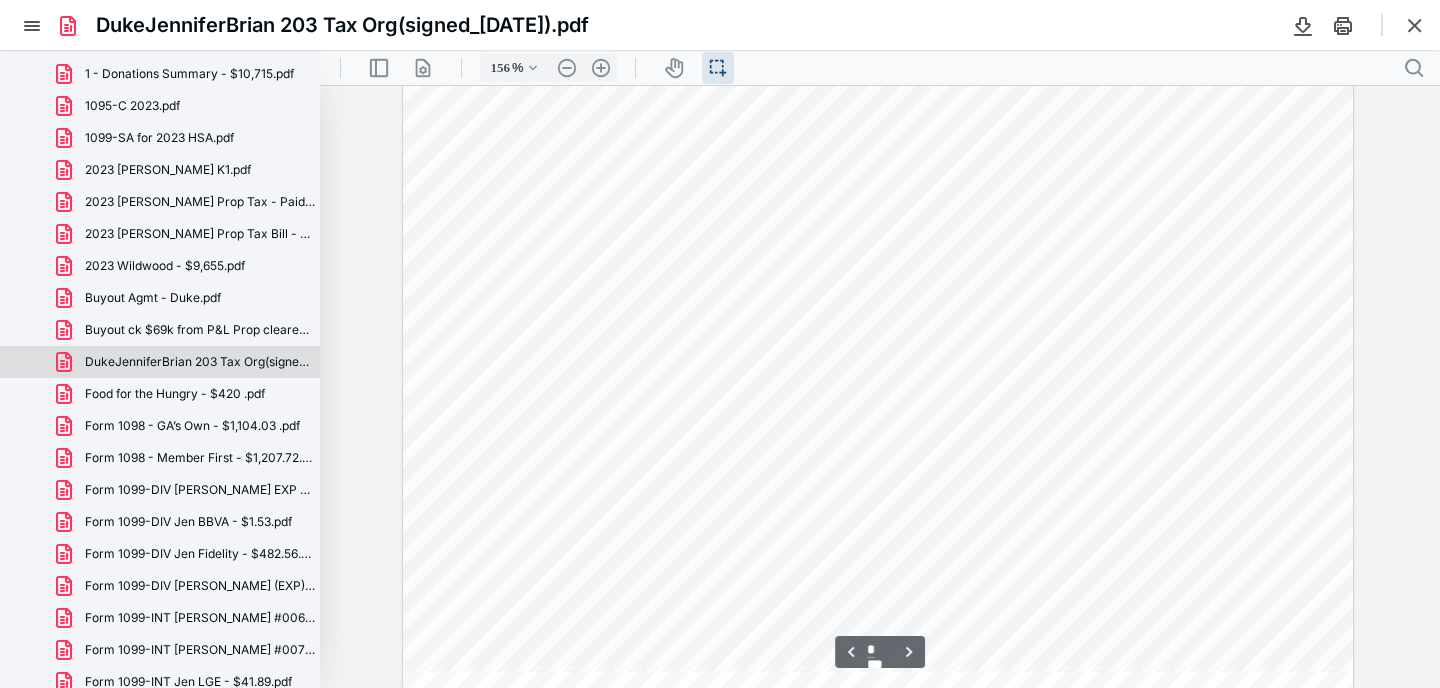 scroll, scrollTop: 5089, scrollLeft: 0, axis: vertical 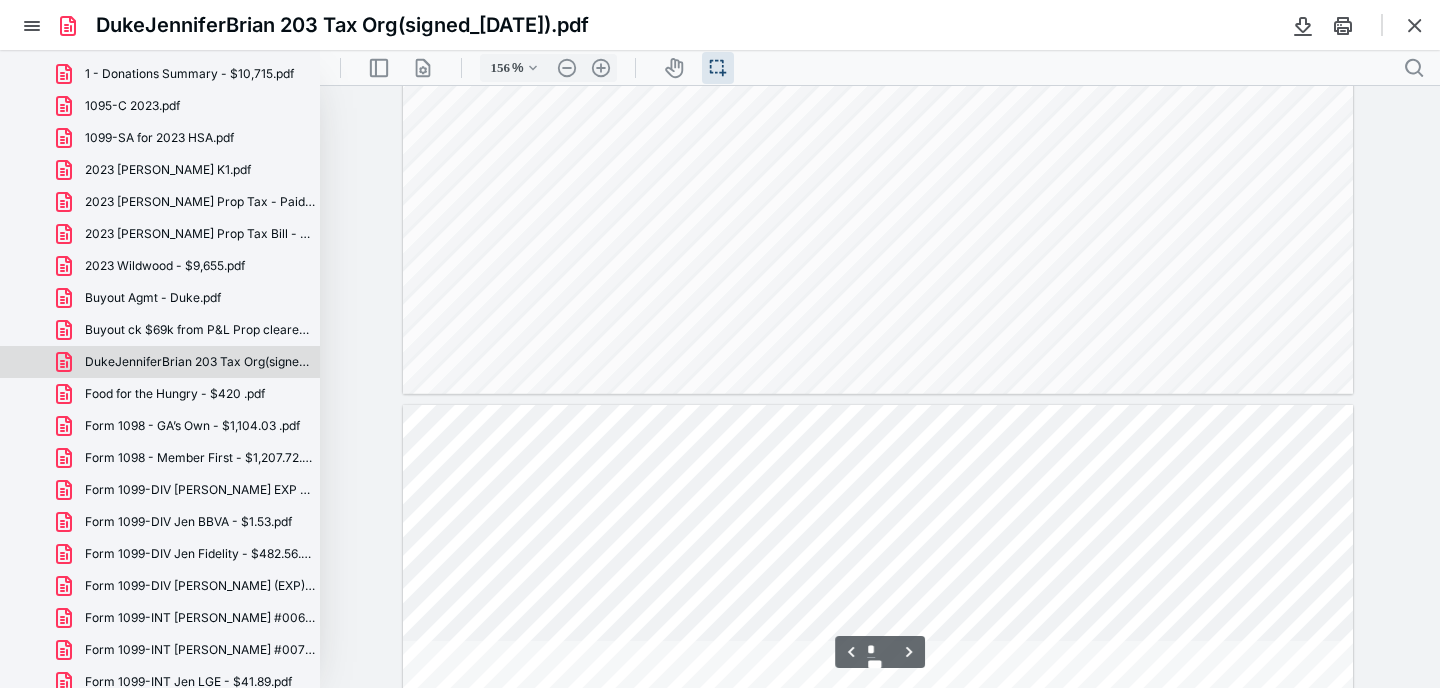 type on "*" 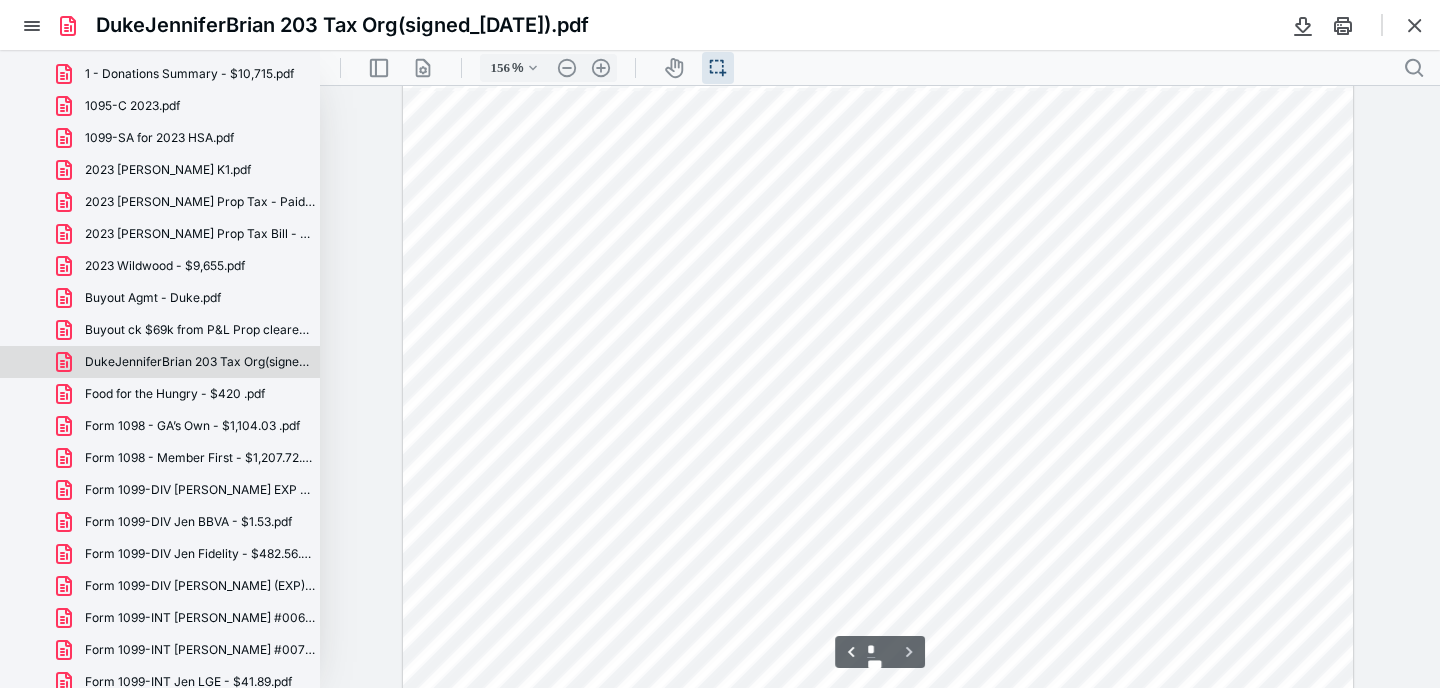 scroll, scrollTop: 6348, scrollLeft: 0, axis: vertical 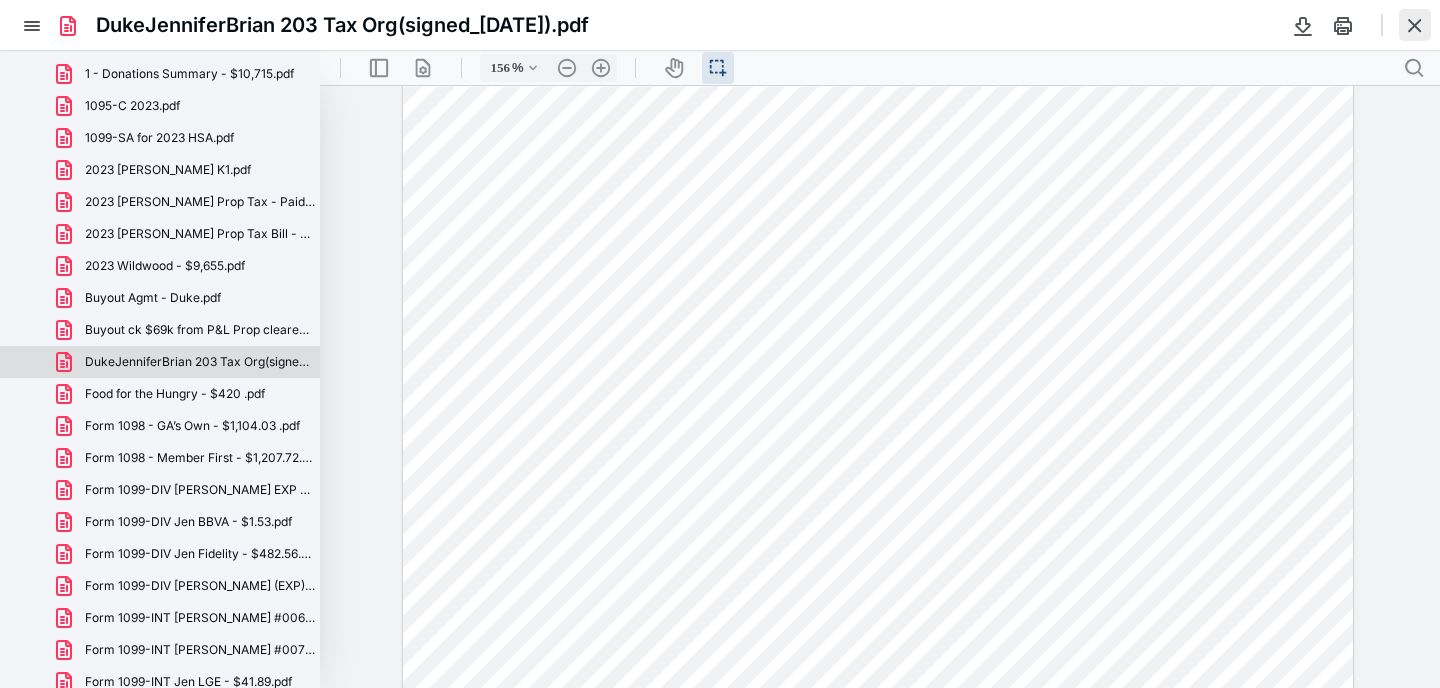 click at bounding box center [1415, 25] 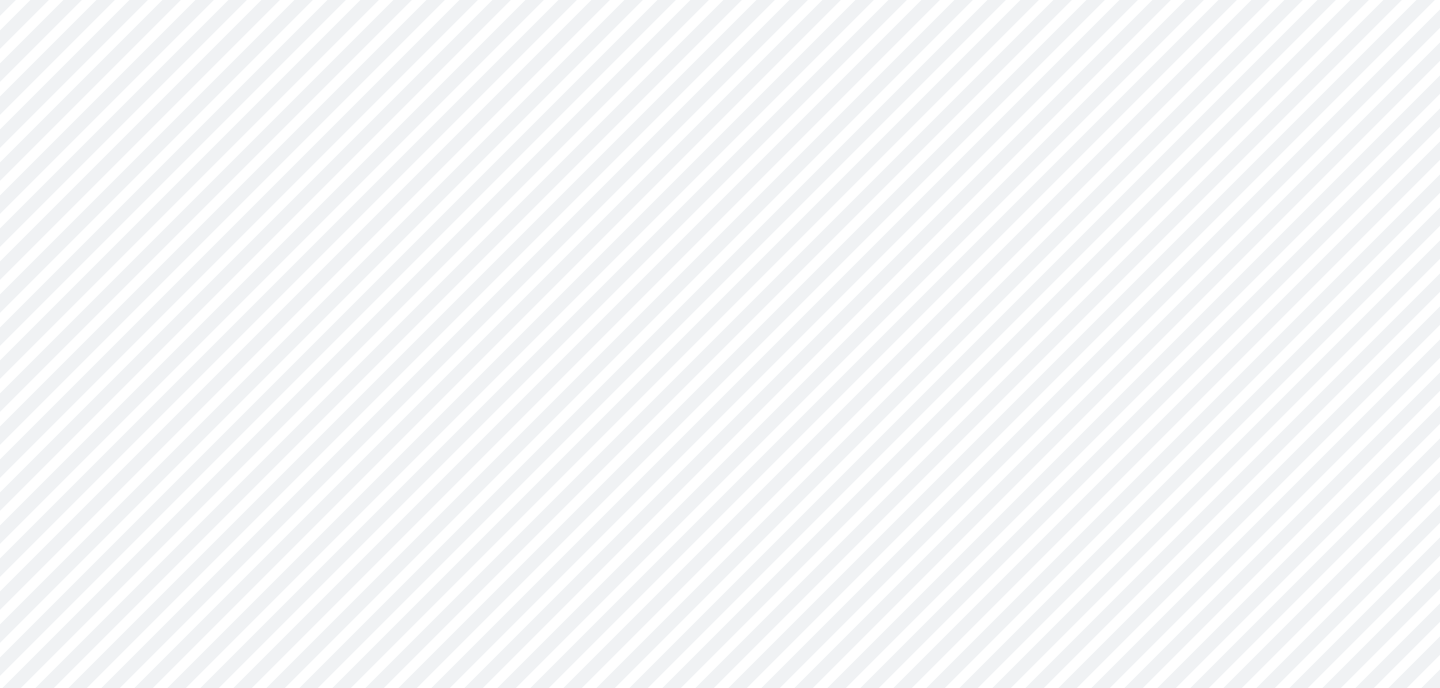 scroll, scrollTop: 0, scrollLeft: 0, axis: both 